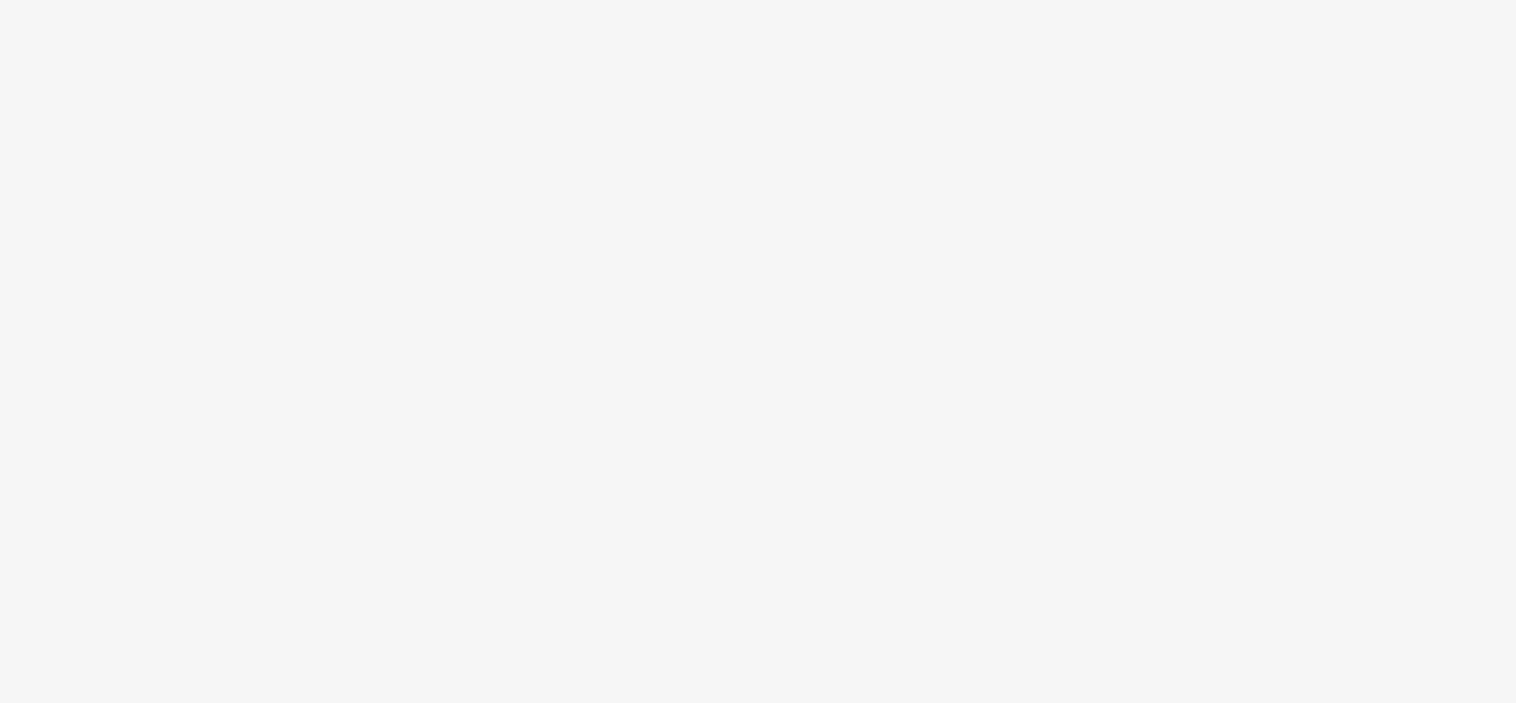 scroll, scrollTop: 0, scrollLeft: 0, axis: both 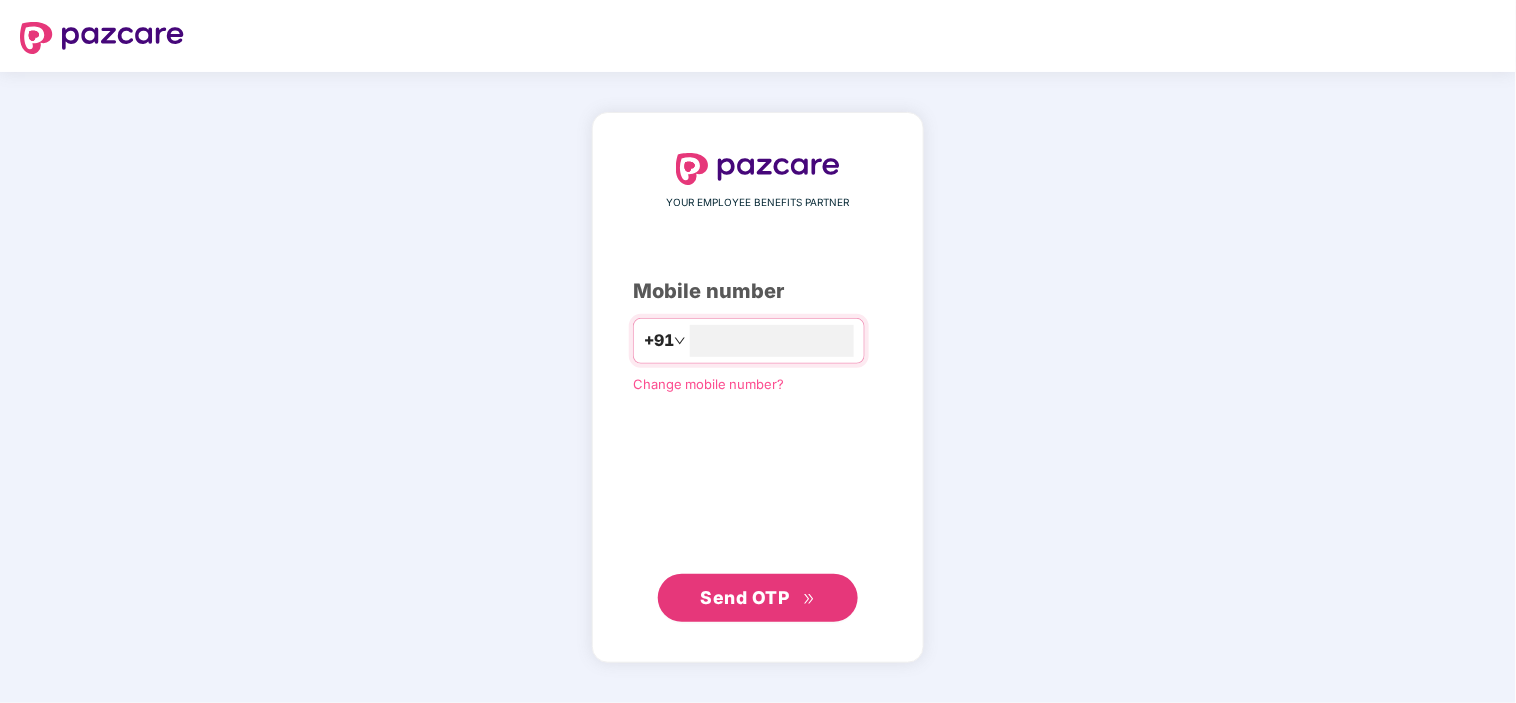 click on "Send OTP" at bounding box center (745, 597) 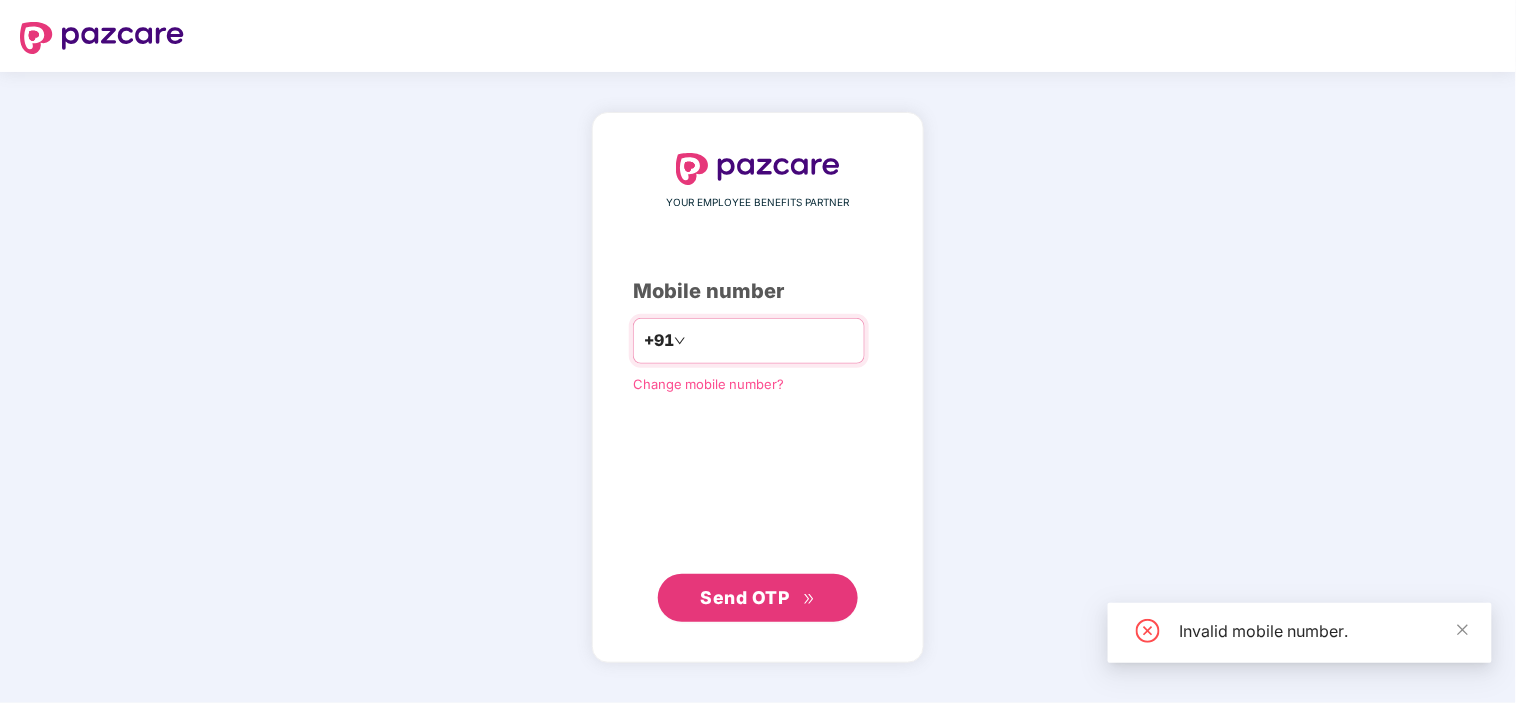 click on "[PHONE]" at bounding box center (749, 341) 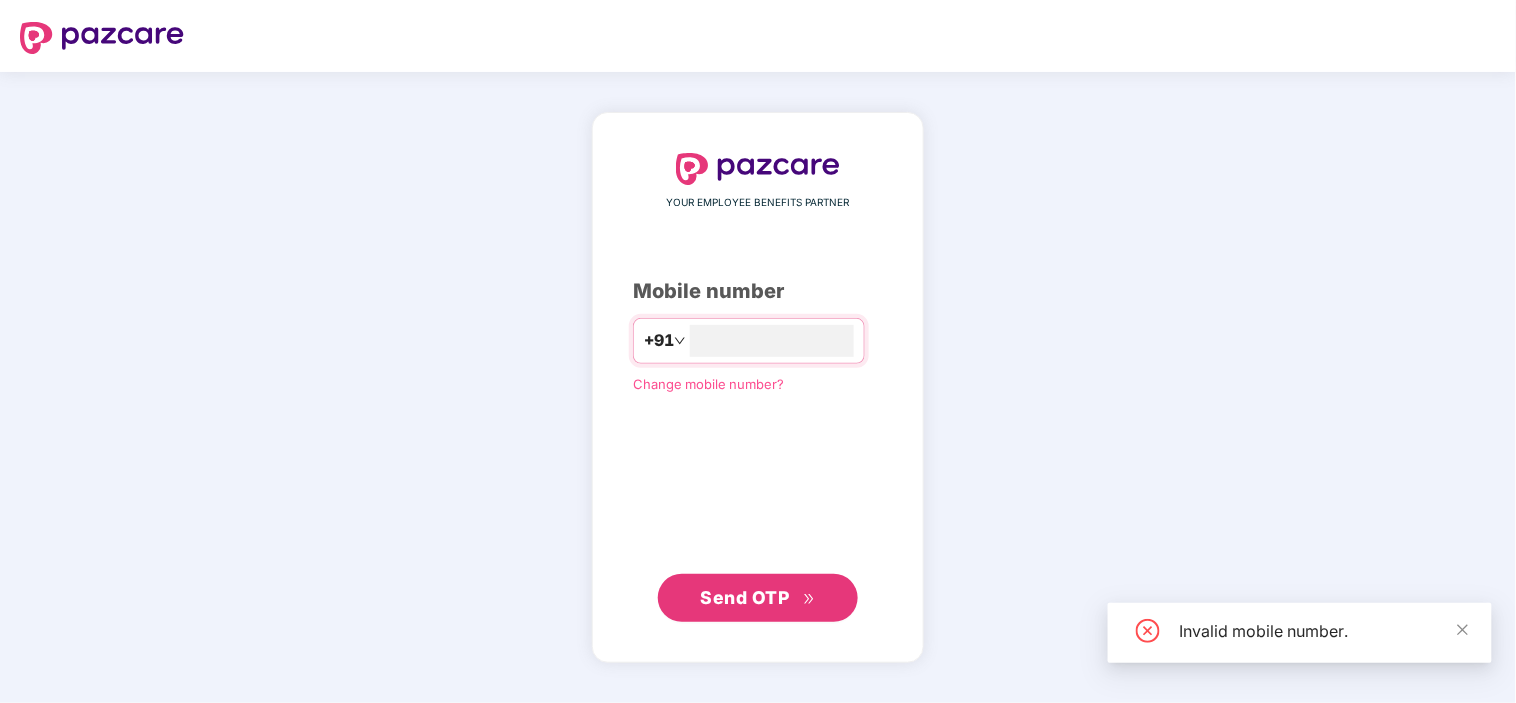 click on "Send OTP" at bounding box center (745, 597) 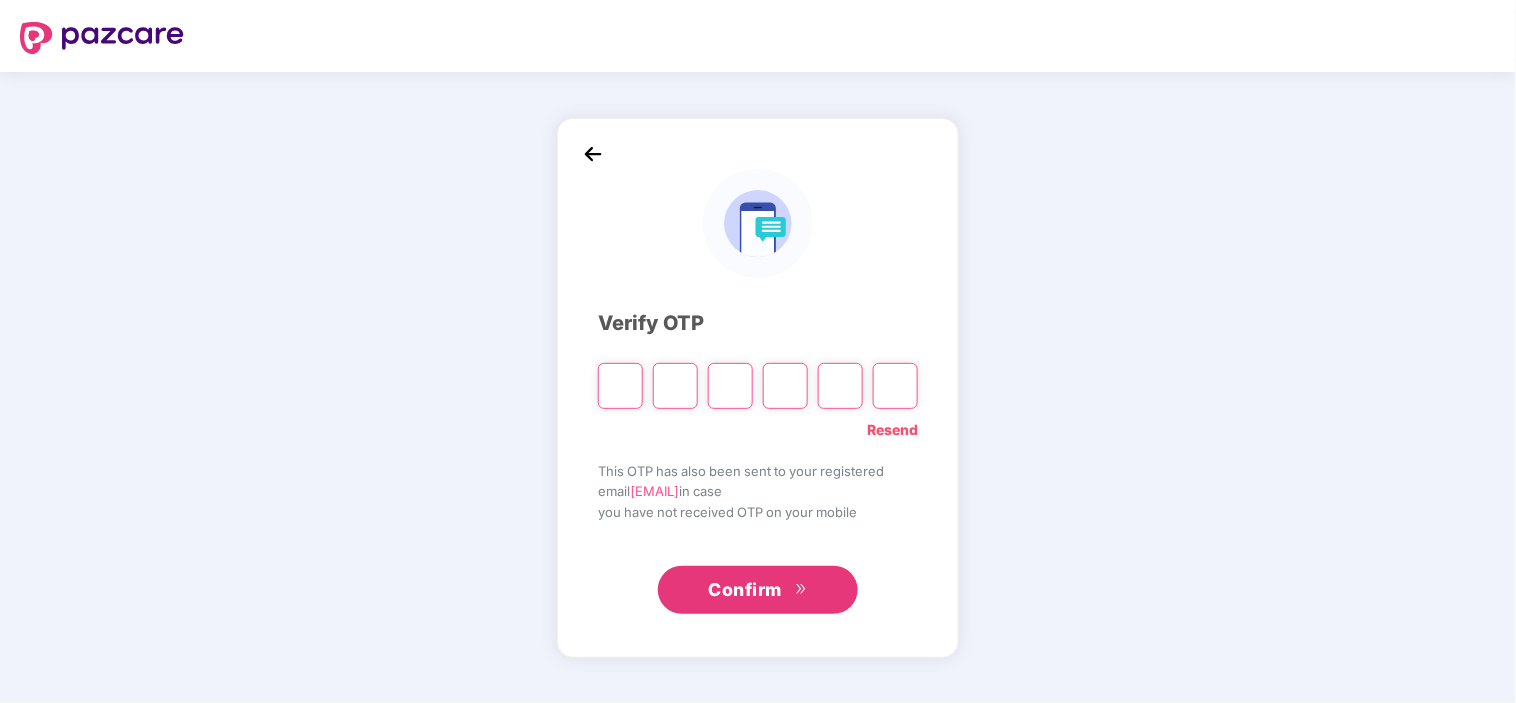 type on "*" 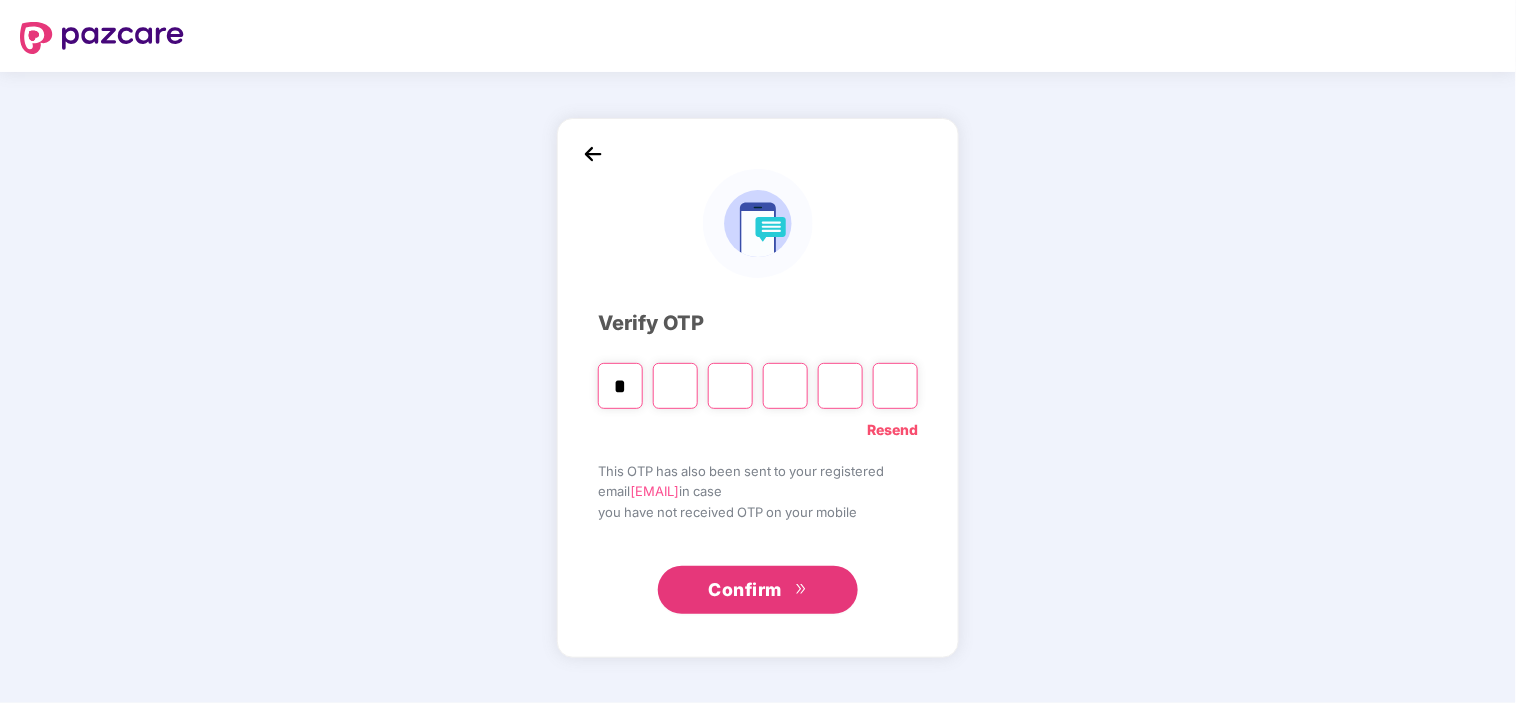 type on "*" 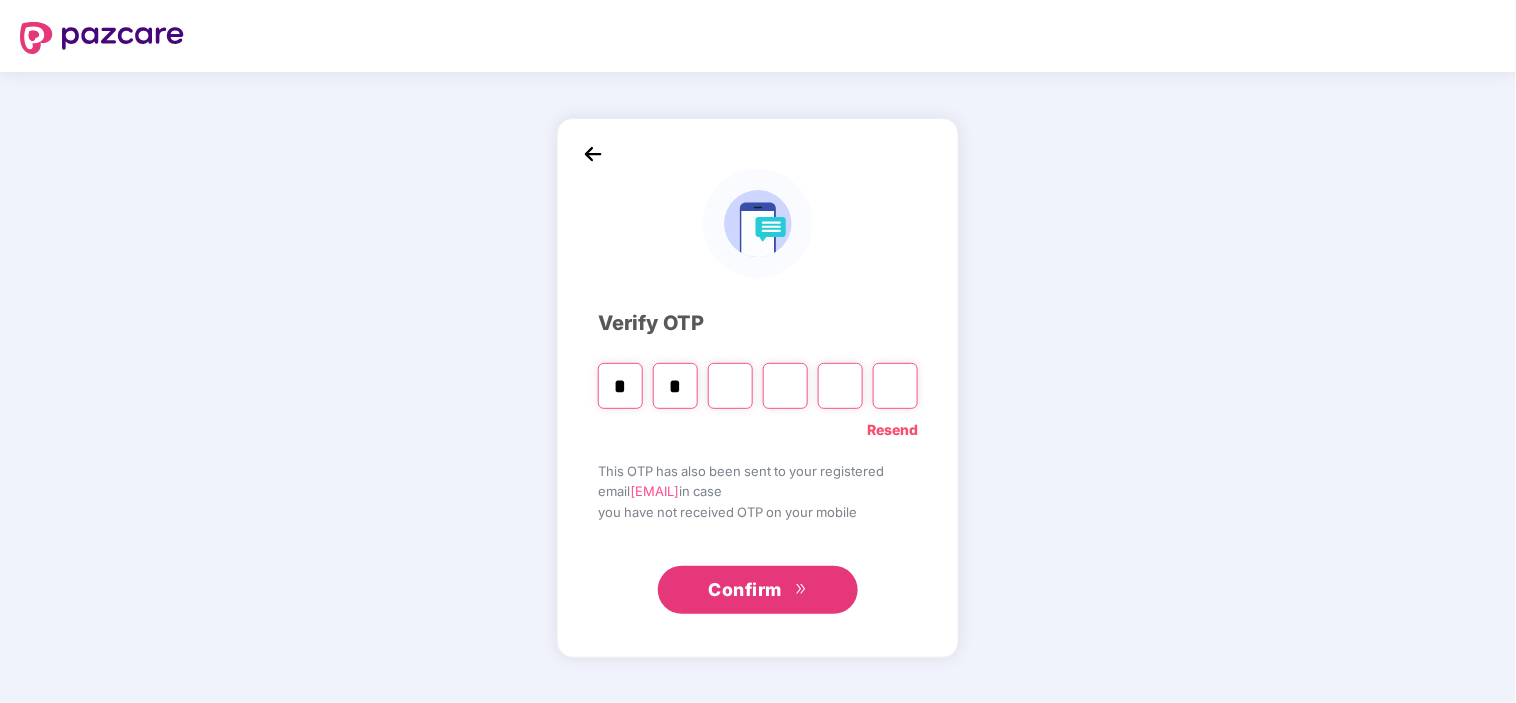 type on "*" 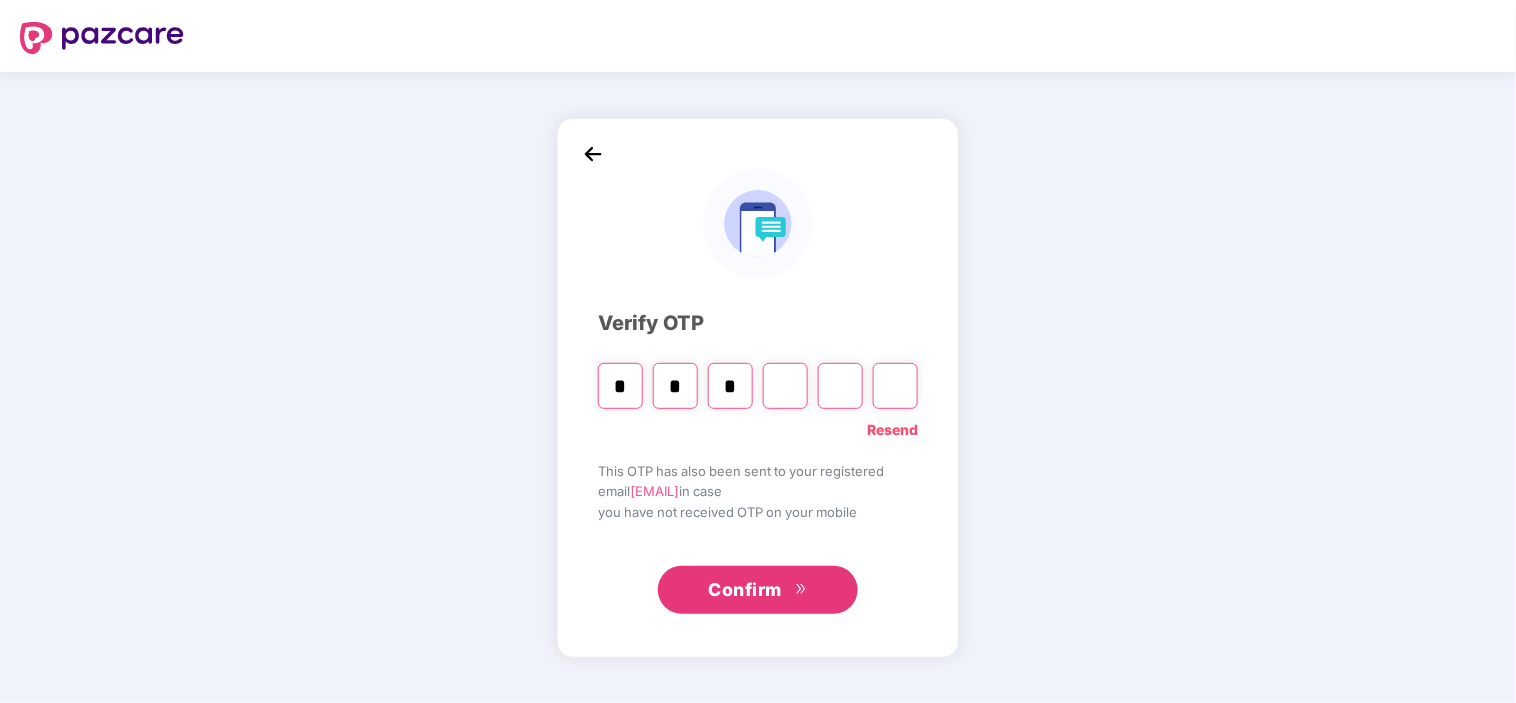 type on "*" 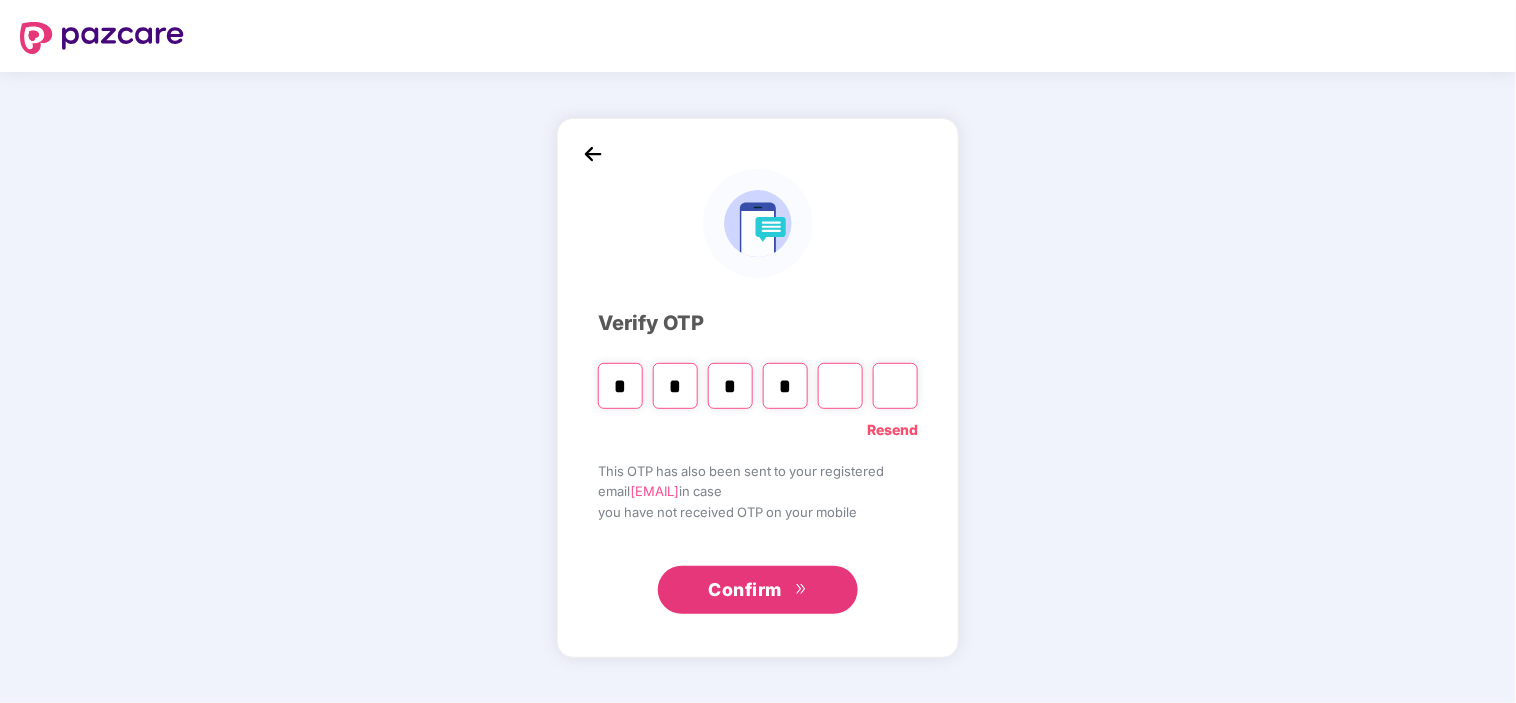 type on "*" 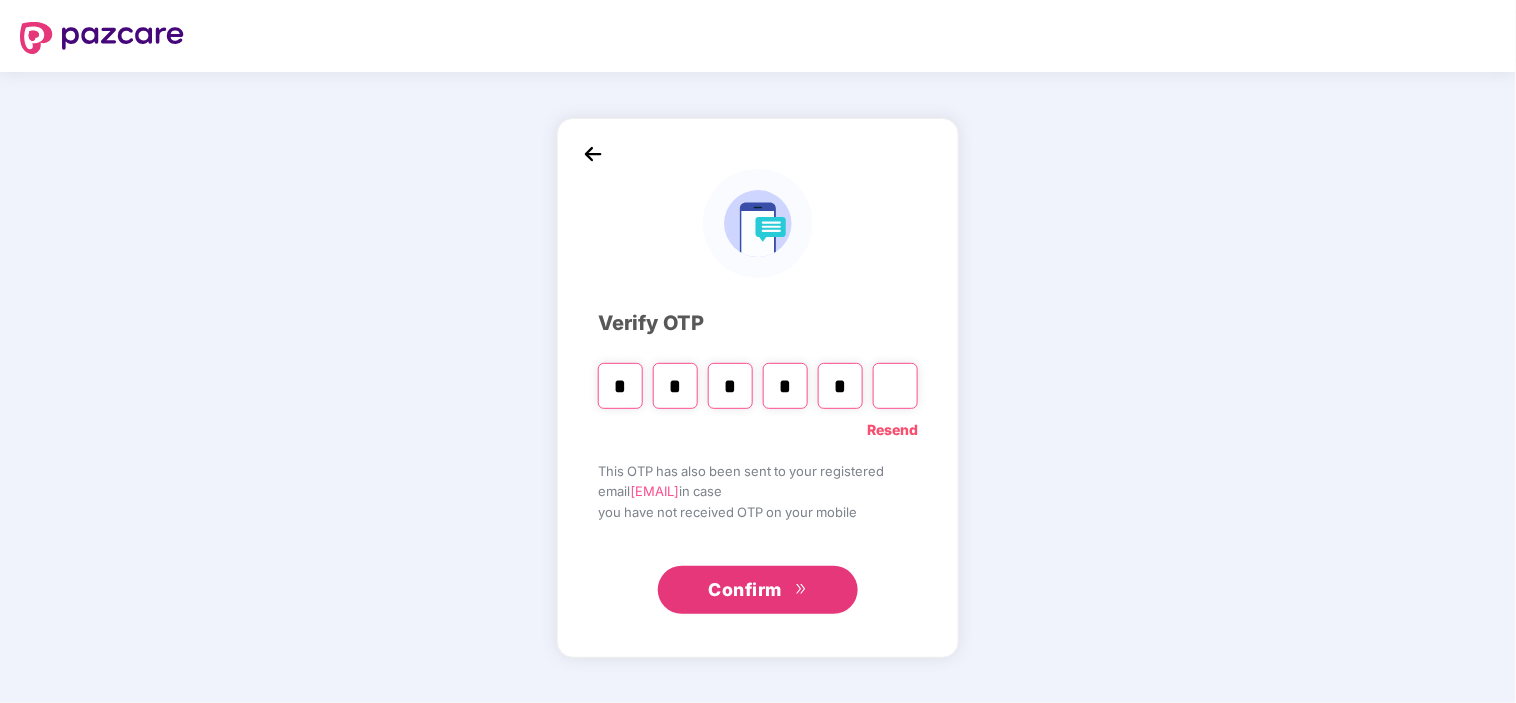 type on "*" 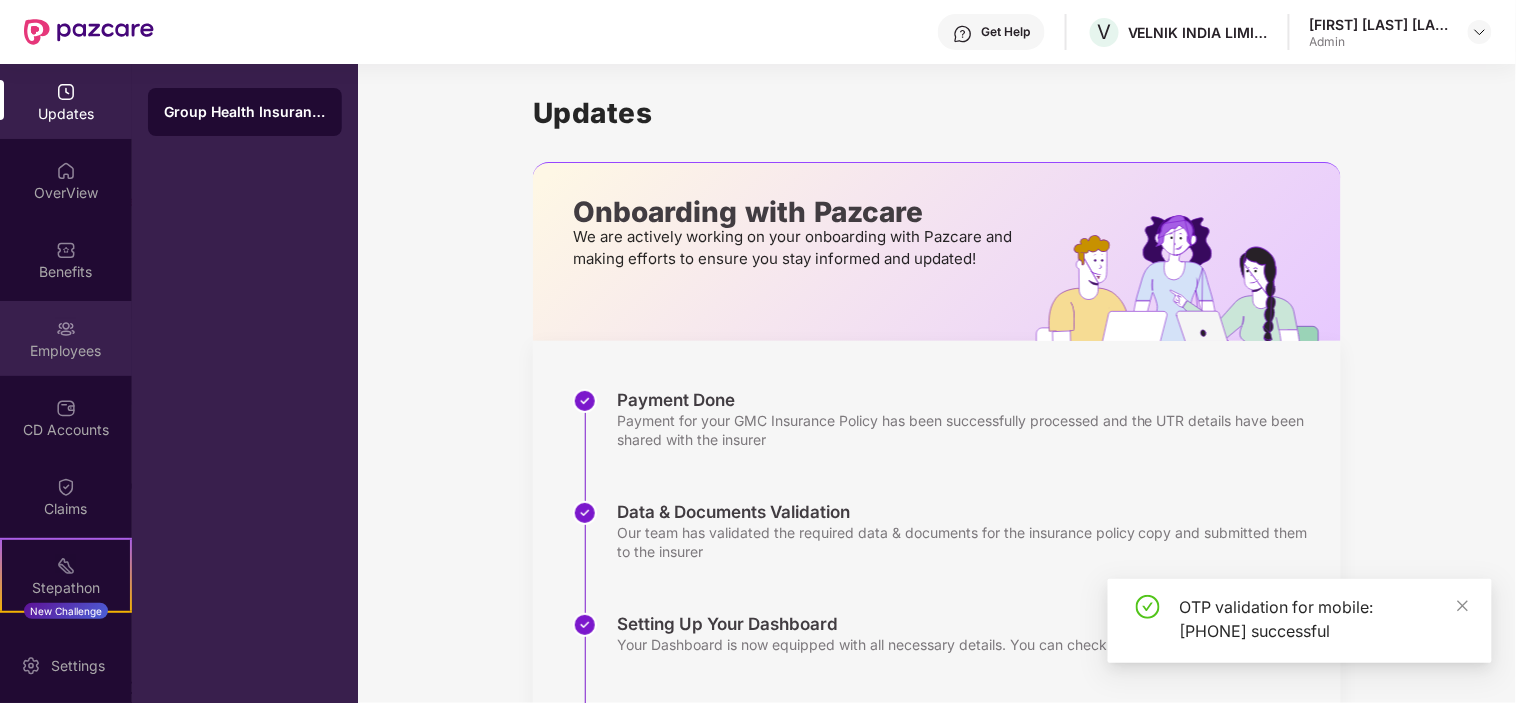 click on "Employees" at bounding box center (66, 338) 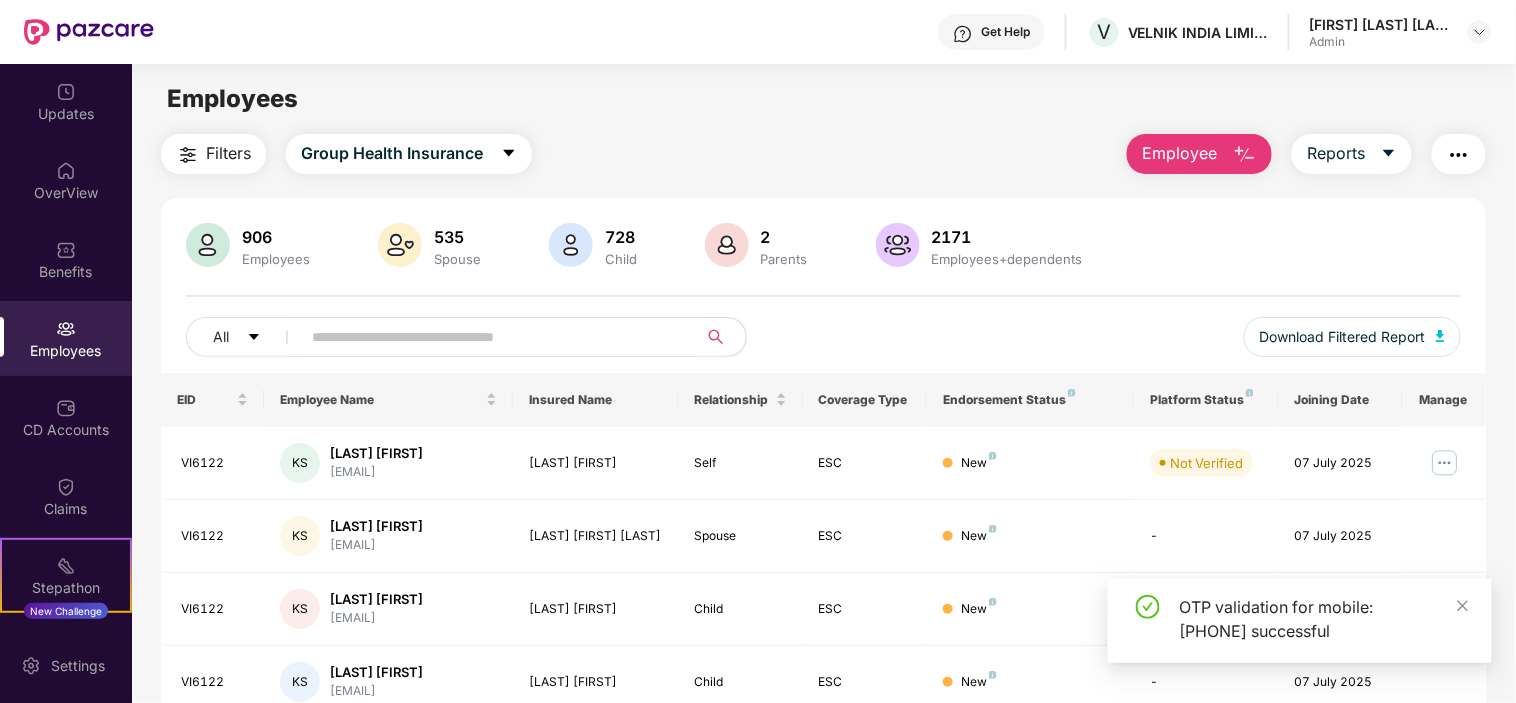 click at bounding box center (491, 337) 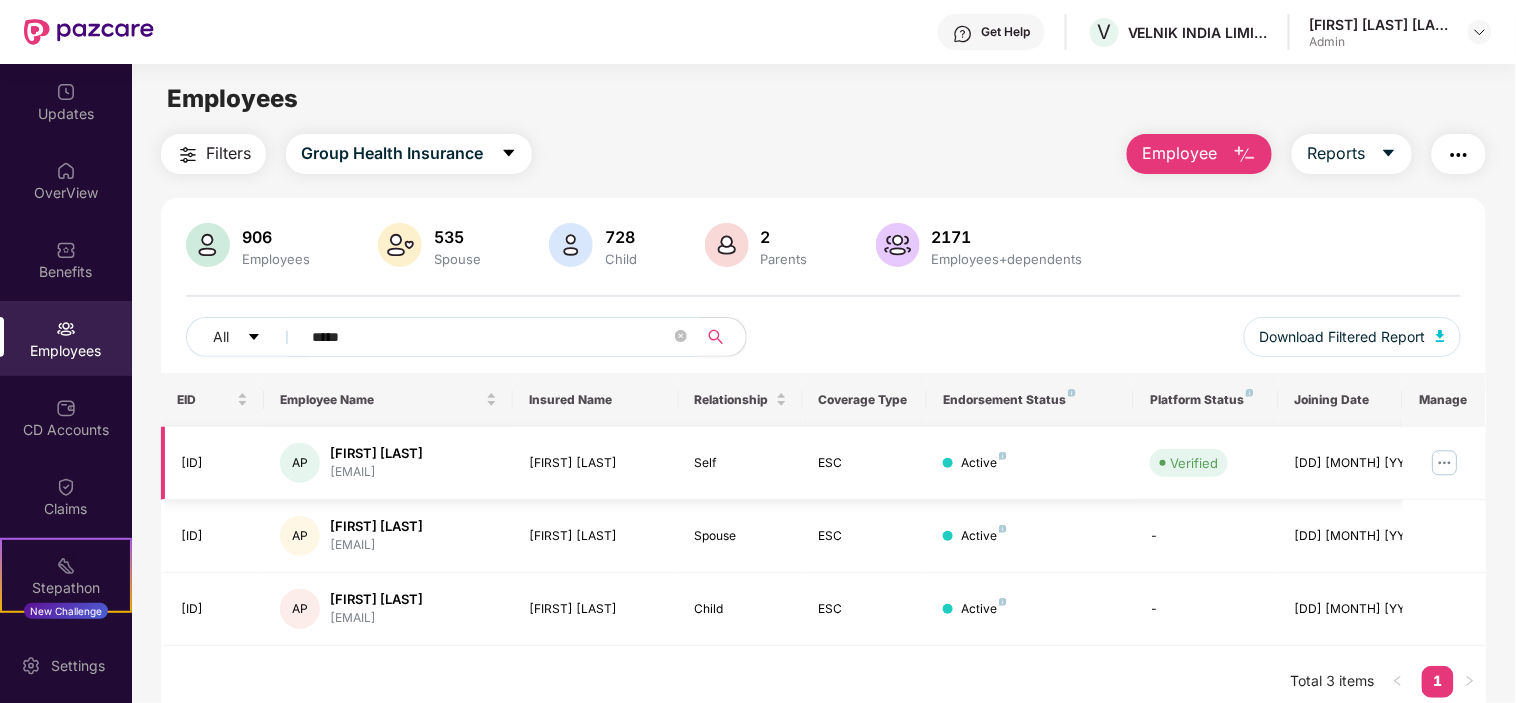 type on "*****" 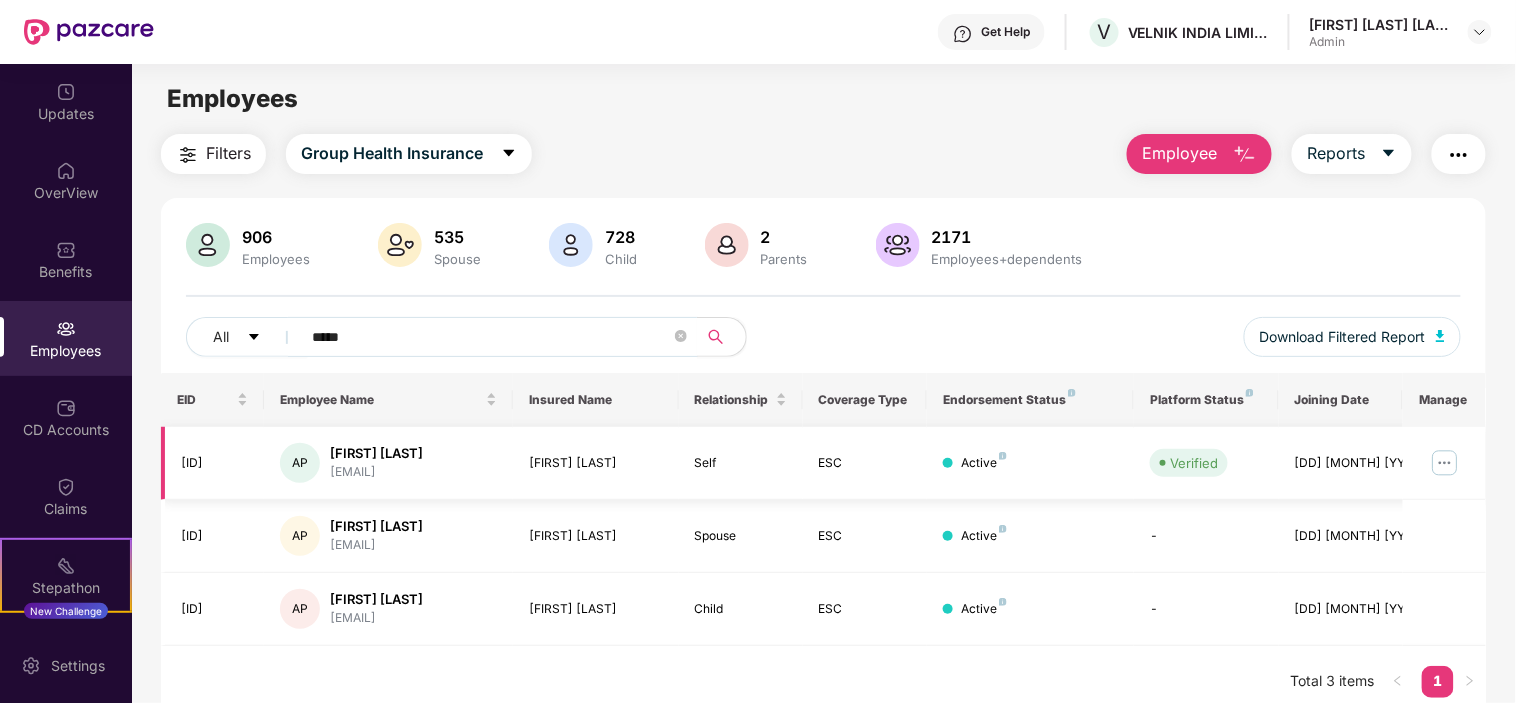 click at bounding box center (1445, 463) 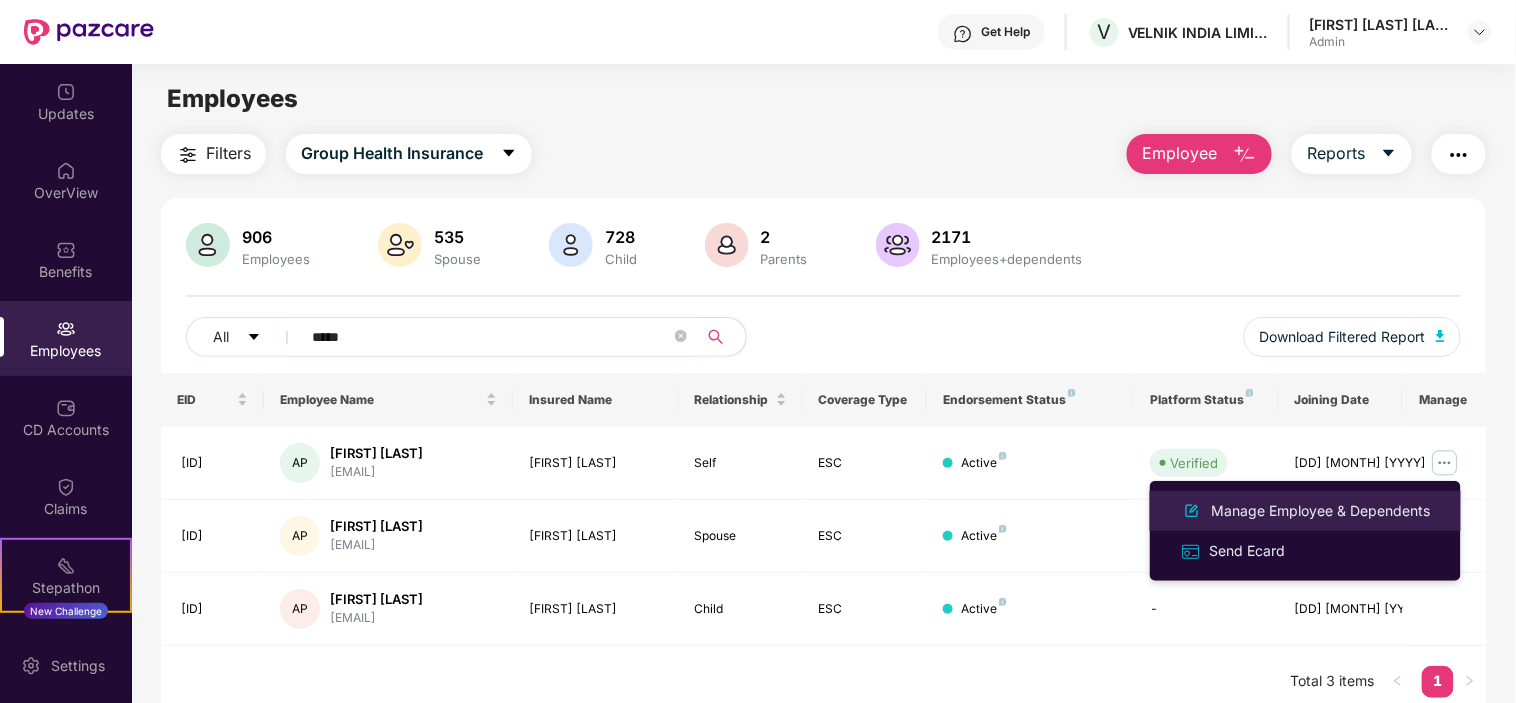 click on "Manage Employee & Dependents" at bounding box center [1321, 511] 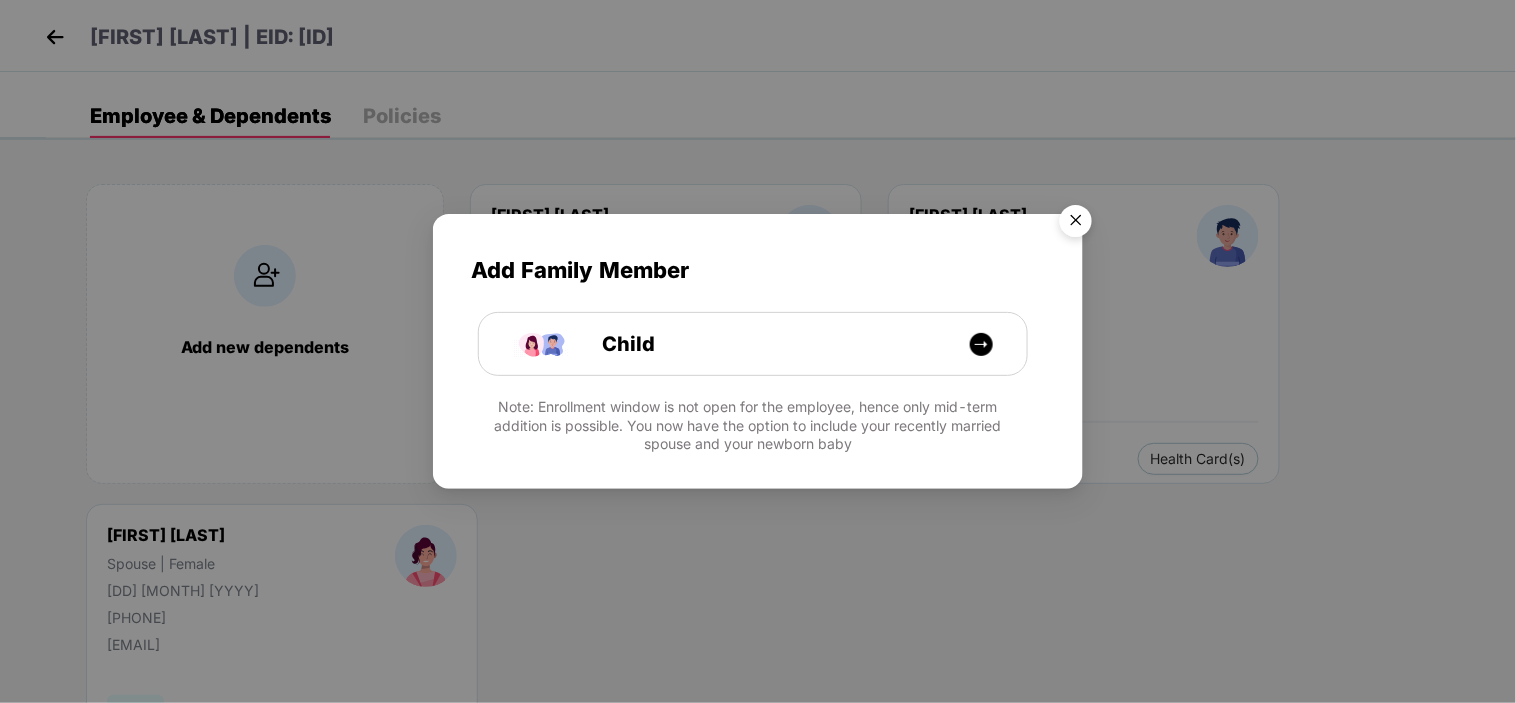 click at bounding box center [1076, 224] 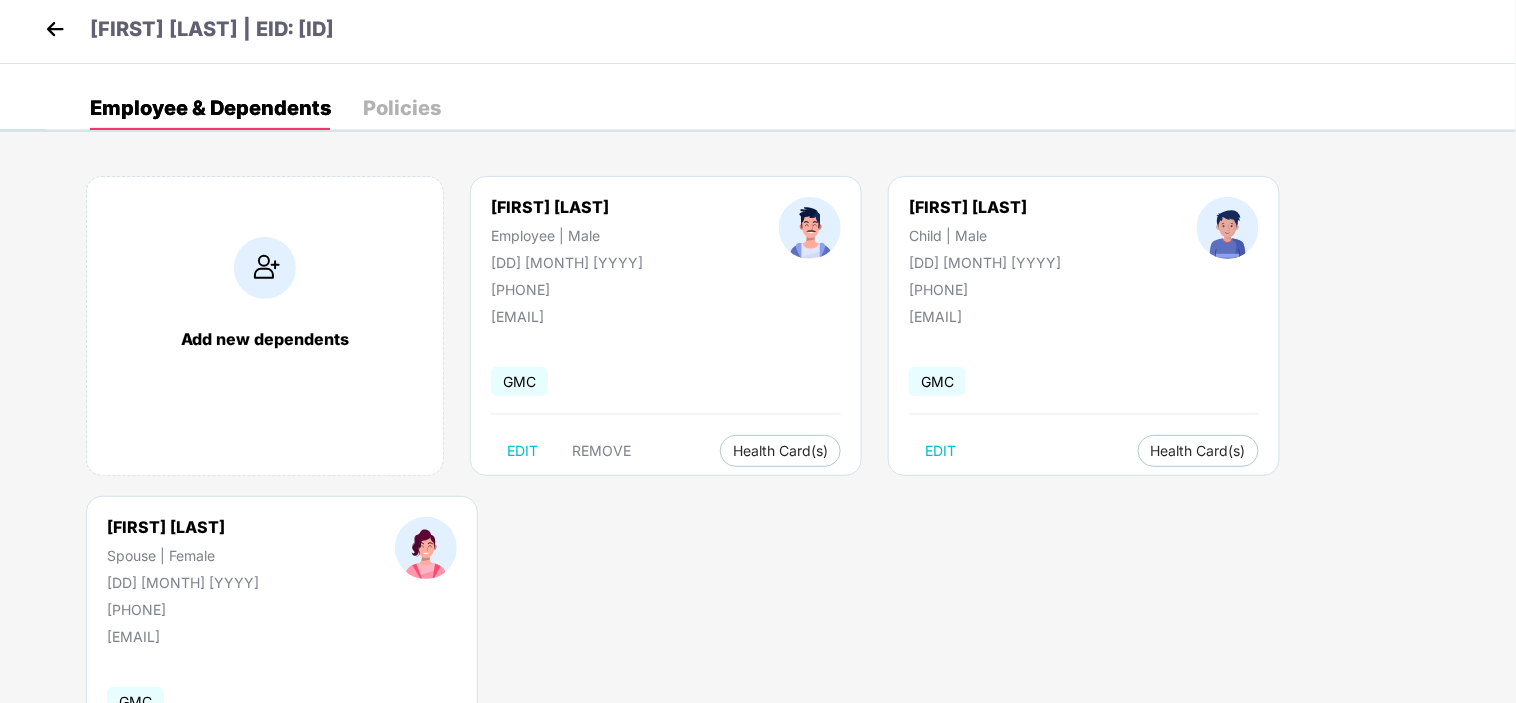 scroll, scrollTop: 0, scrollLeft: 0, axis: both 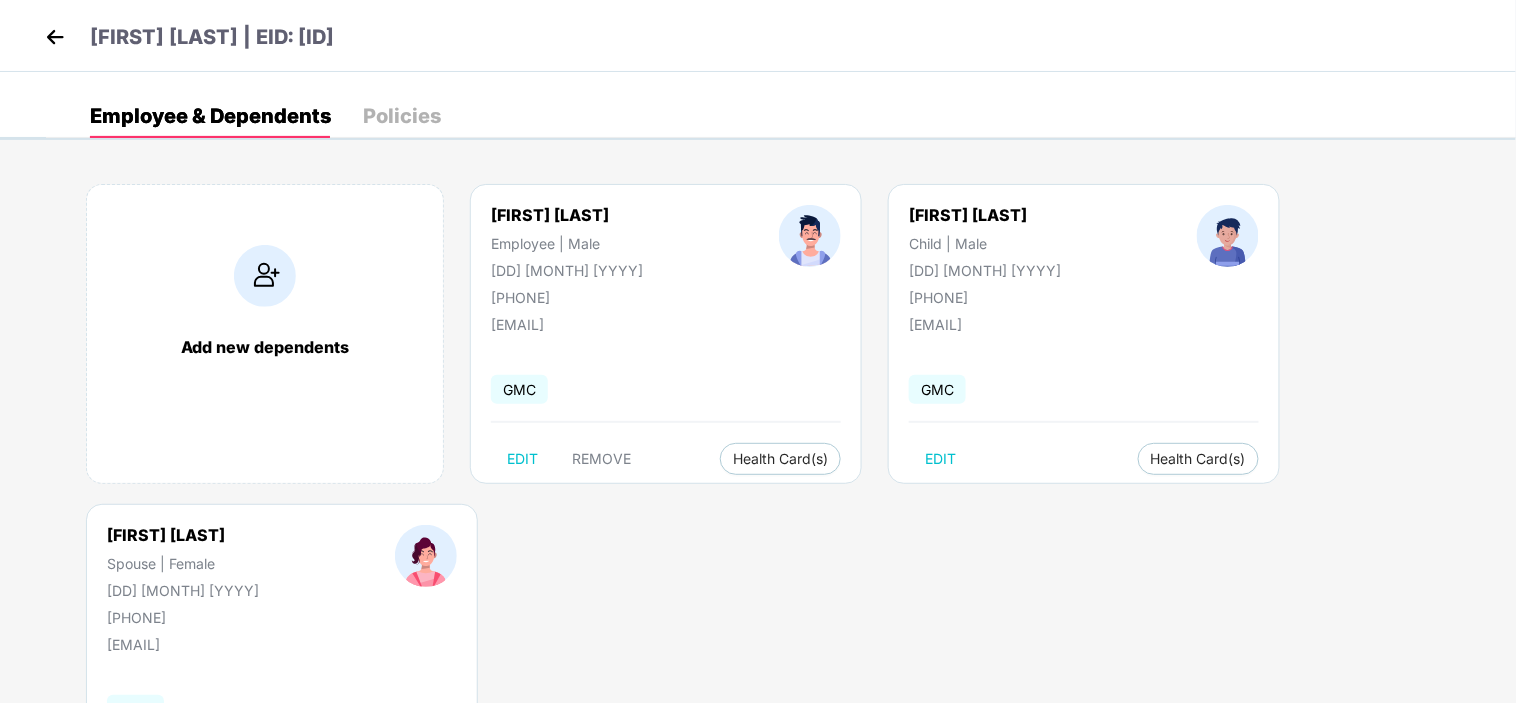 click at bounding box center [55, 37] 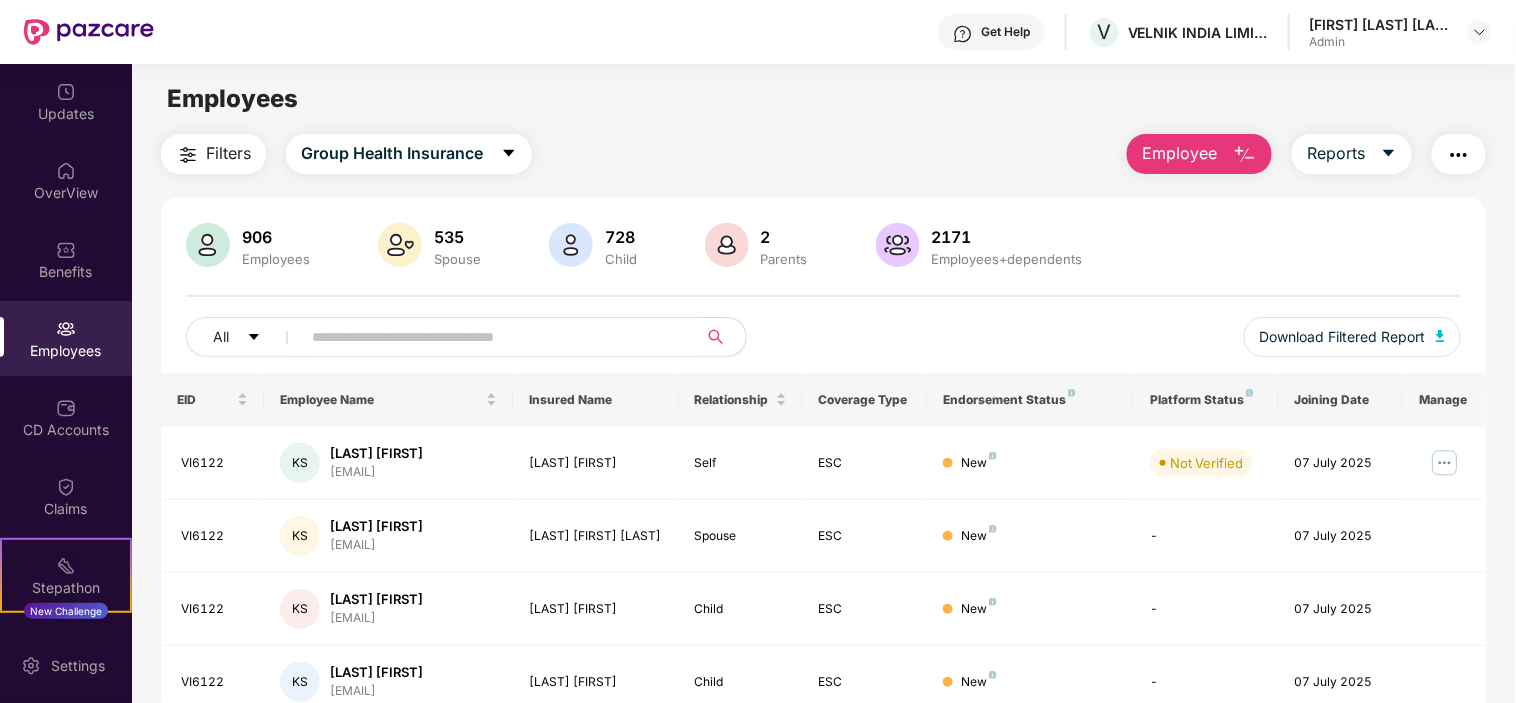 click at bounding box center [491, 337] 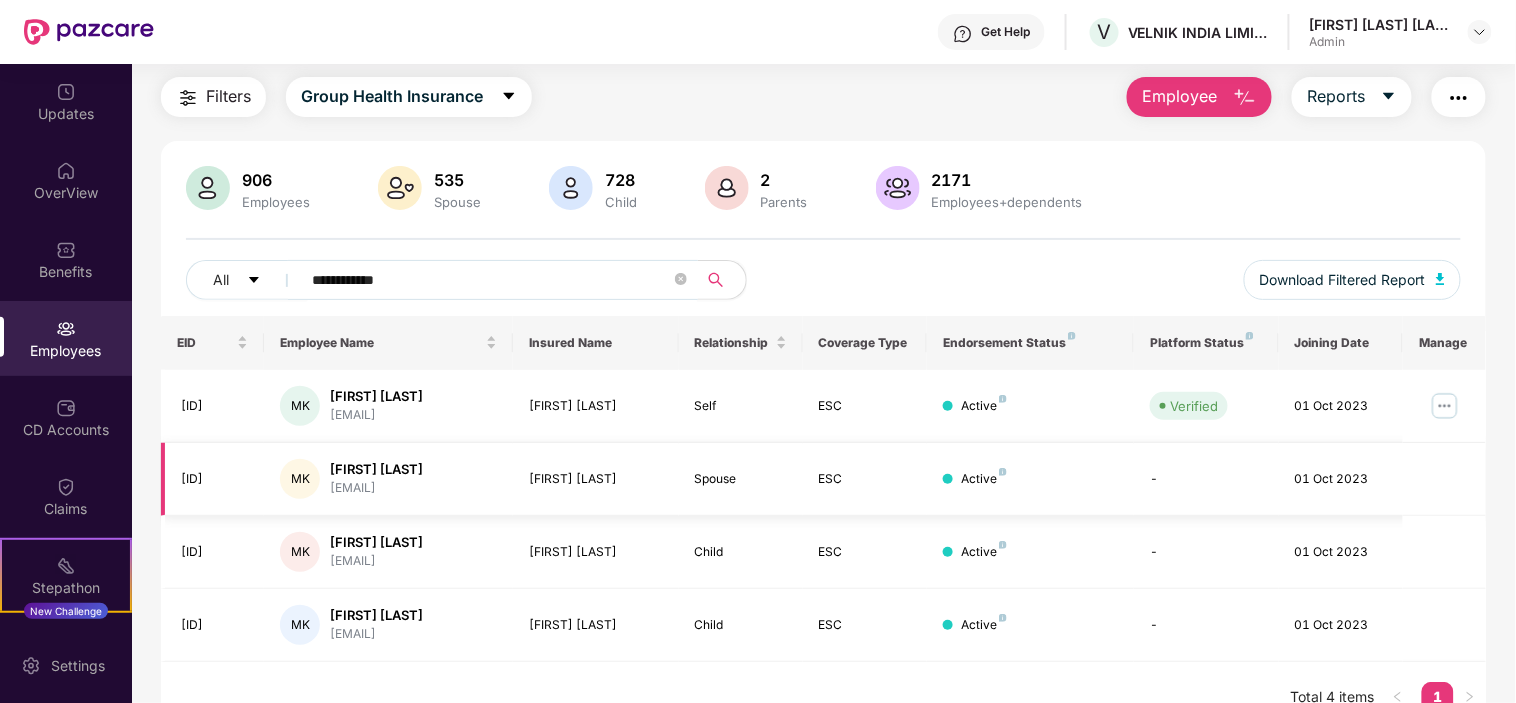 scroll, scrollTop: 87, scrollLeft: 0, axis: vertical 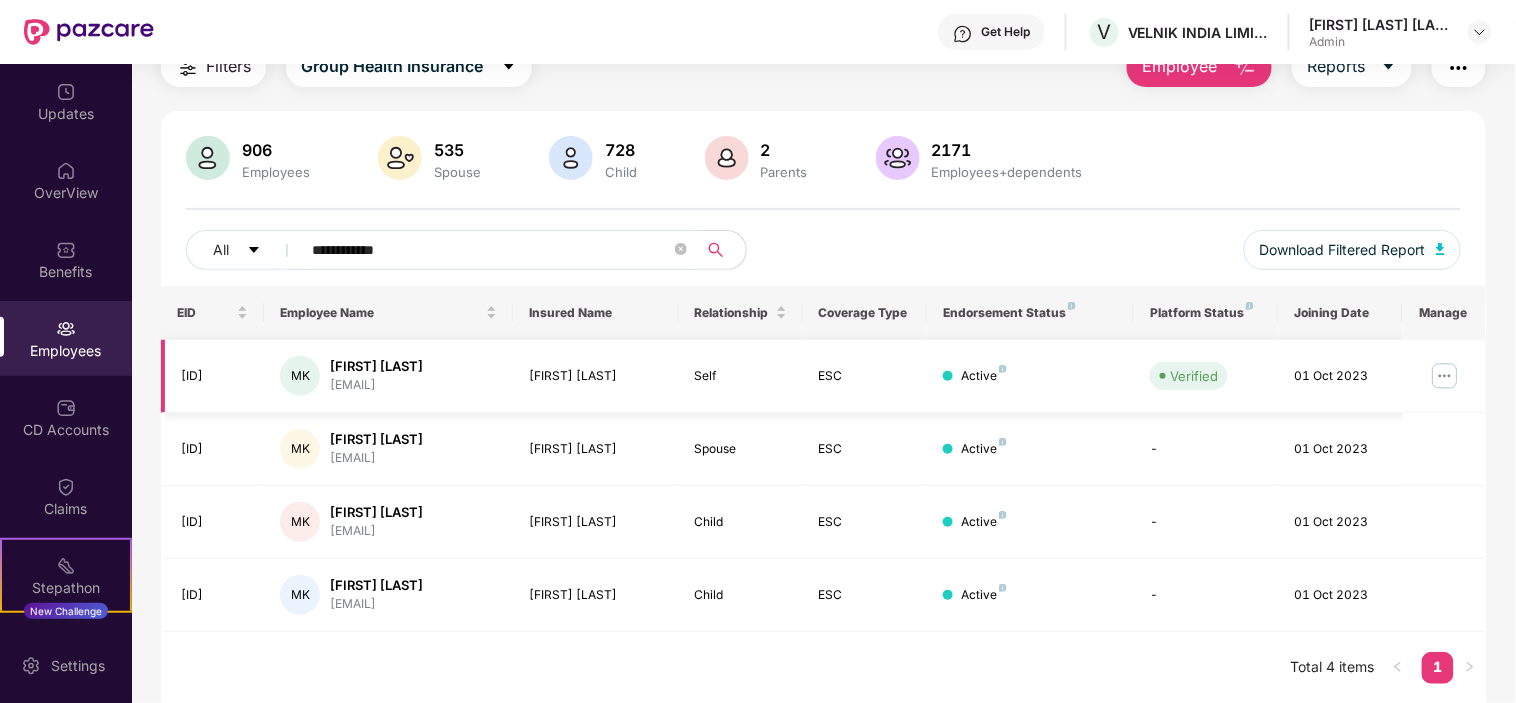 type on "**********" 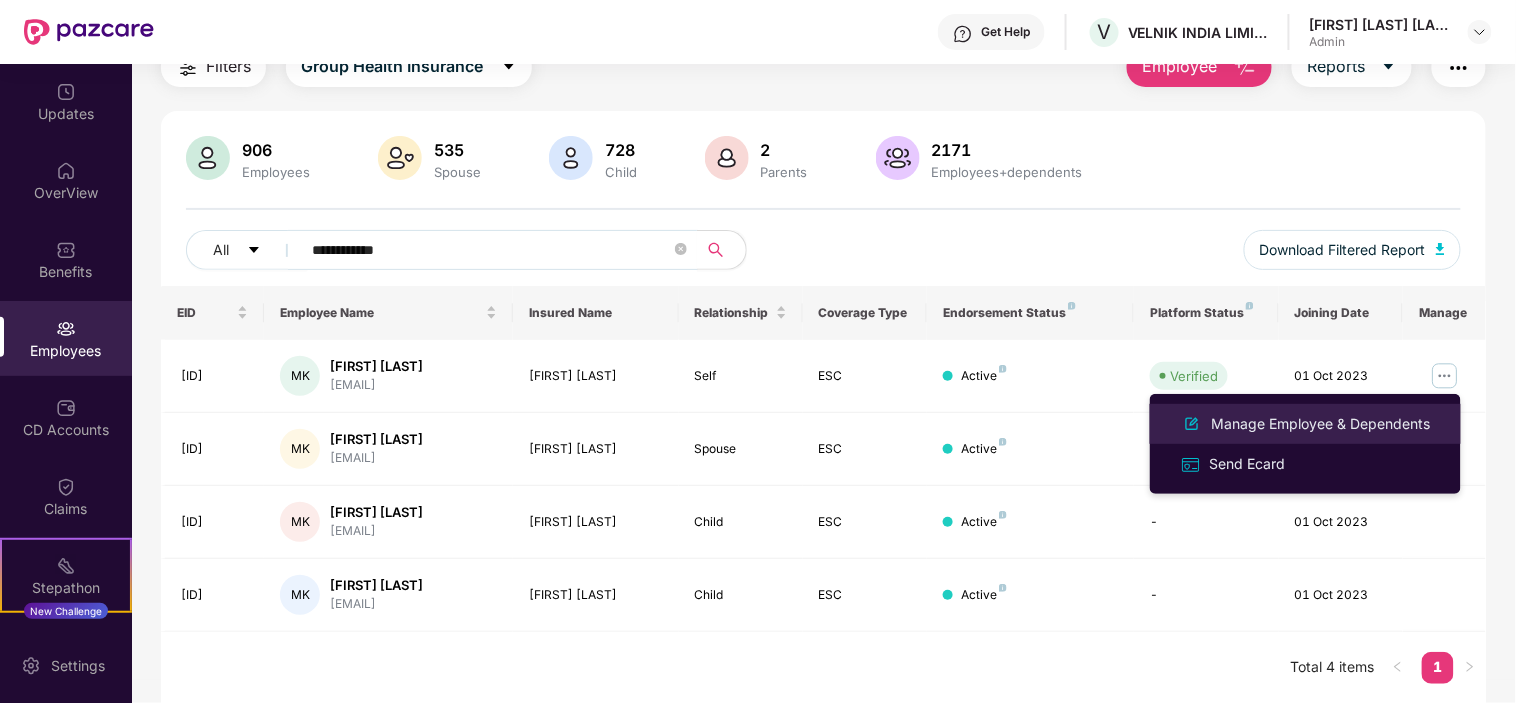 click on "Manage Employee & Dependents" at bounding box center [1321, 424] 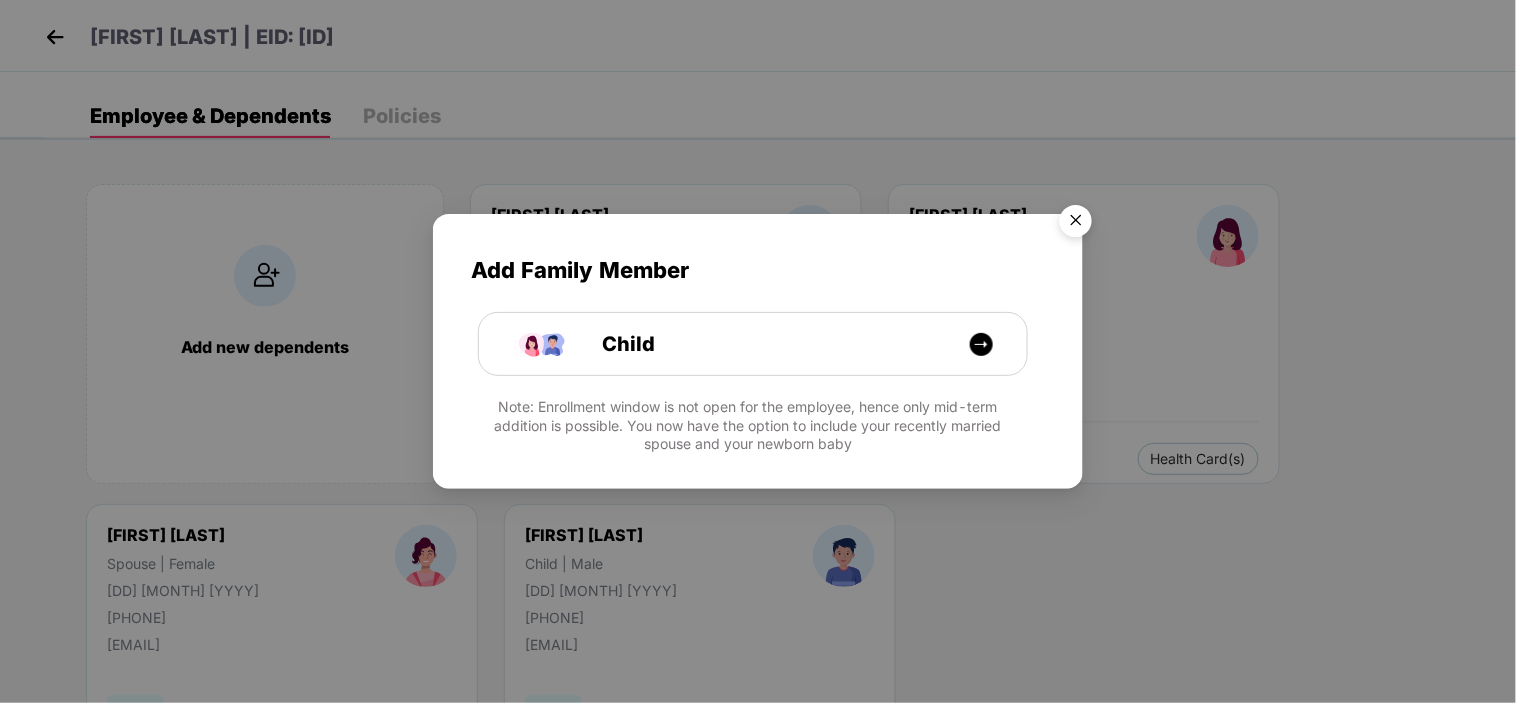 click at bounding box center [1076, 224] 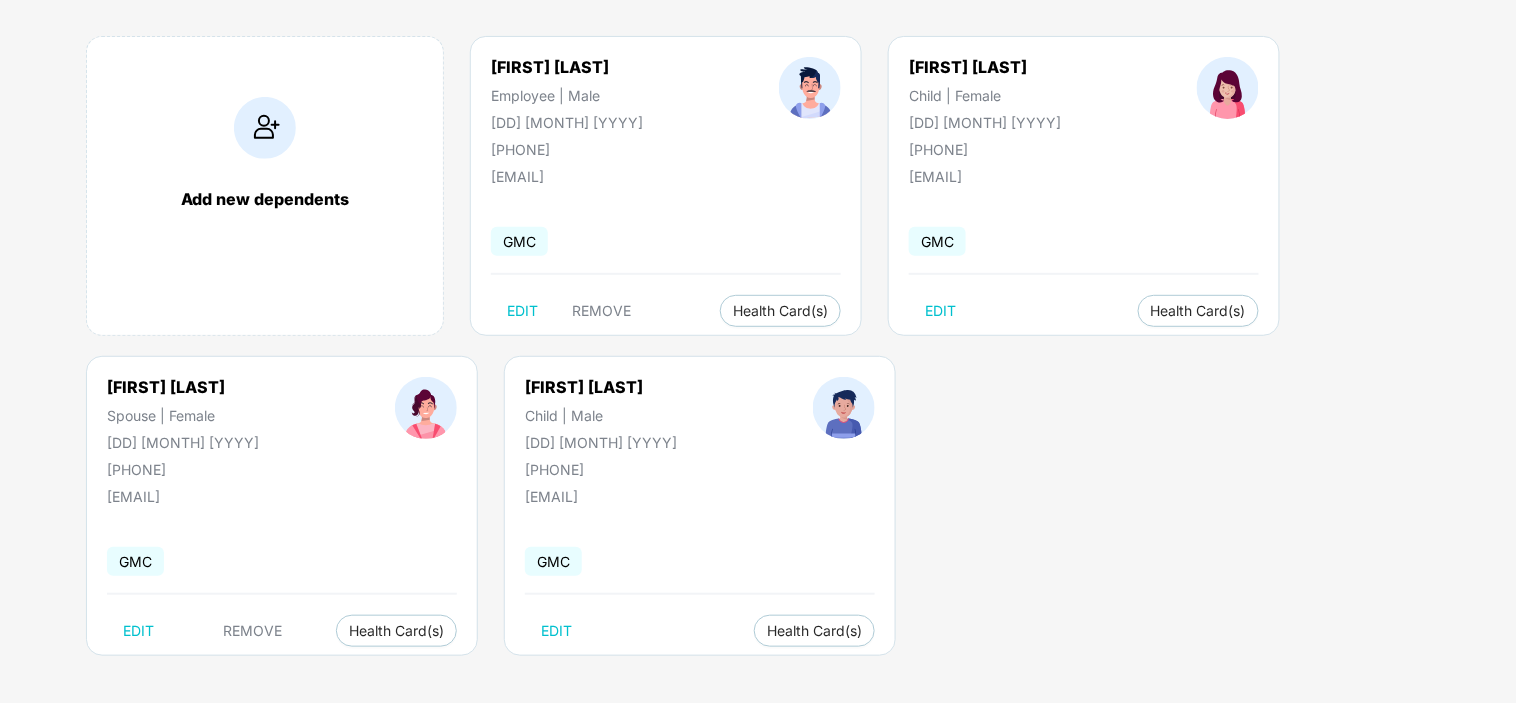 scroll, scrollTop: 151, scrollLeft: 0, axis: vertical 